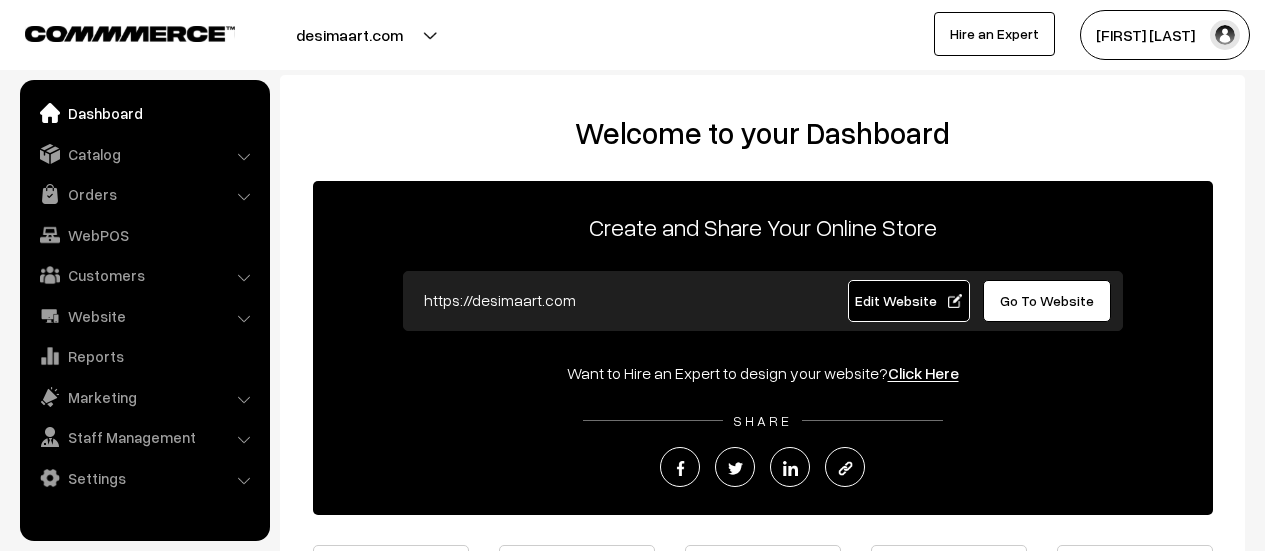 scroll, scrollTop: 0, scrollLeft: 0, axis: both 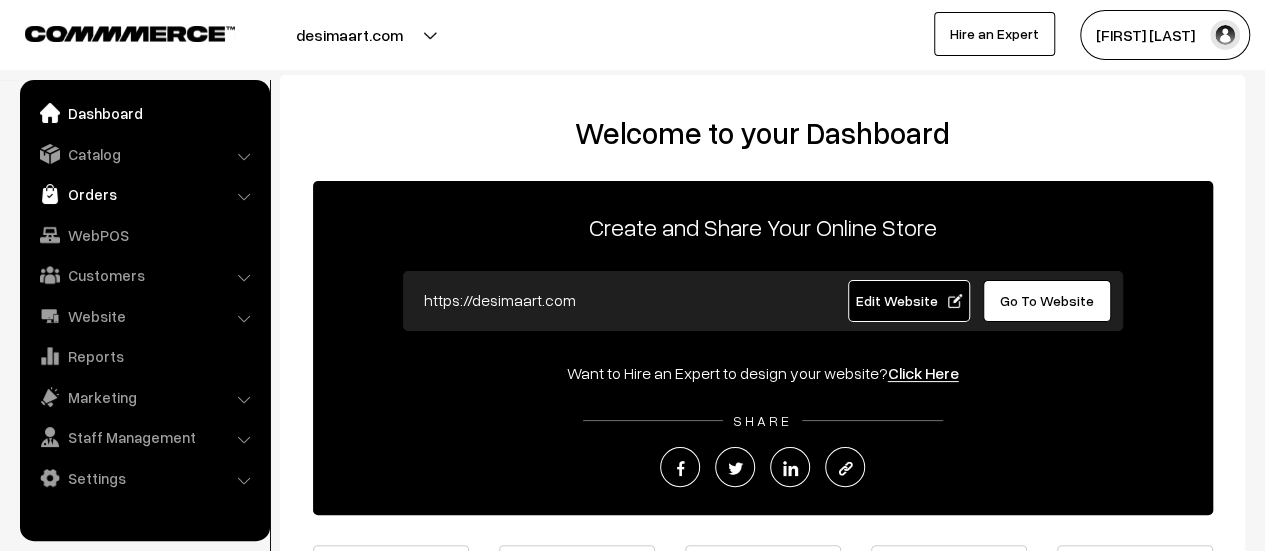 click on "Orders" at bounding box center (144, 194) 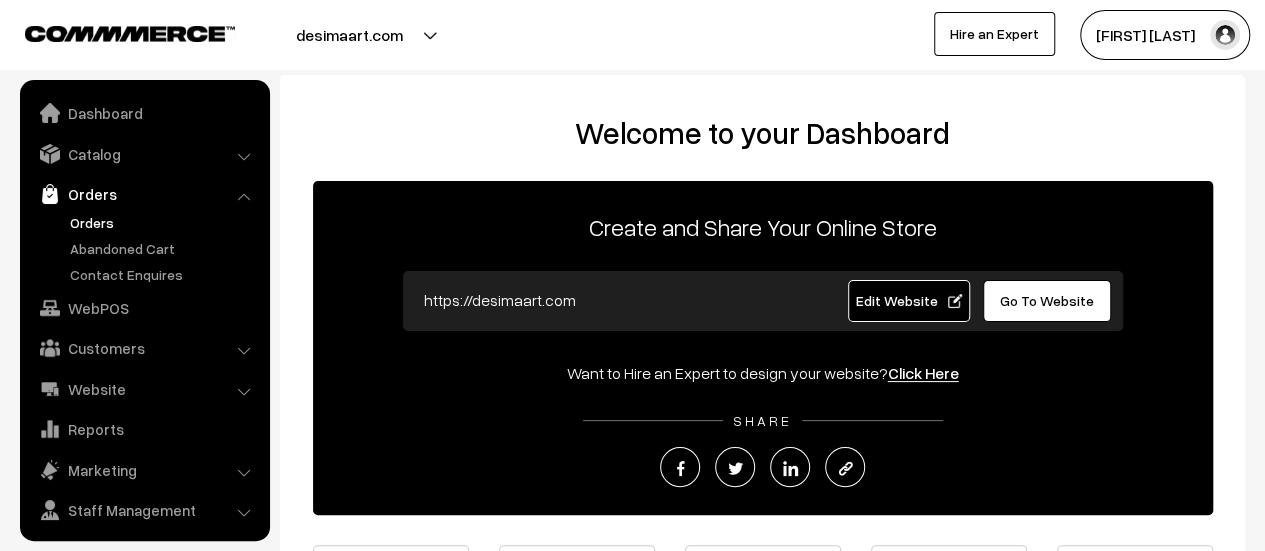 click on "Orders" at bounding box center [164, 222] 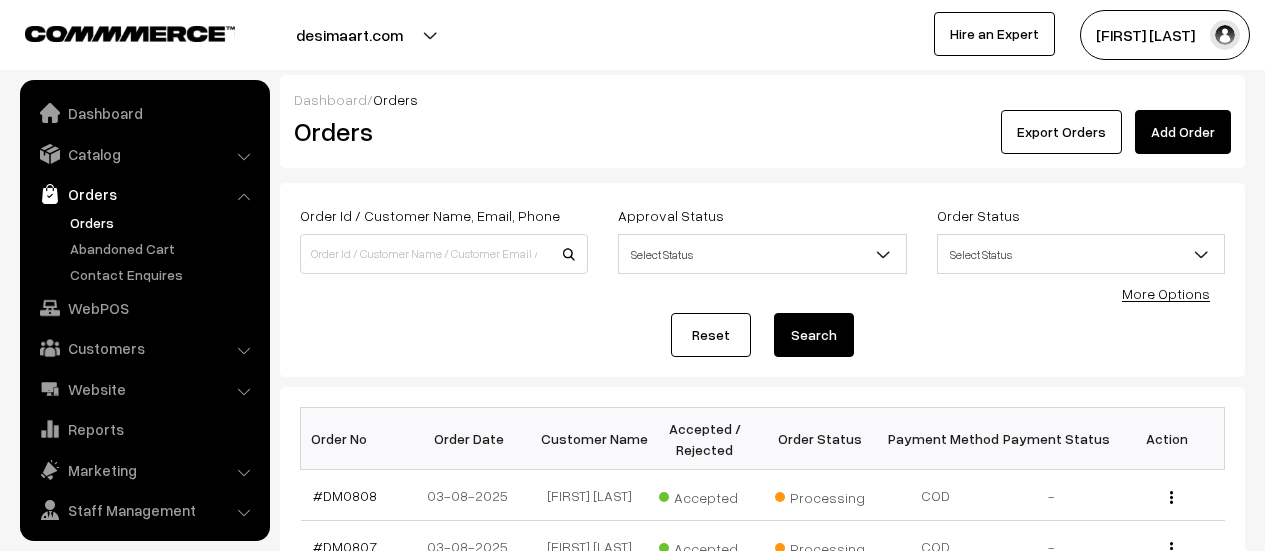 scroll, scrollTop: 0, scrollLeft: 0, axis: both 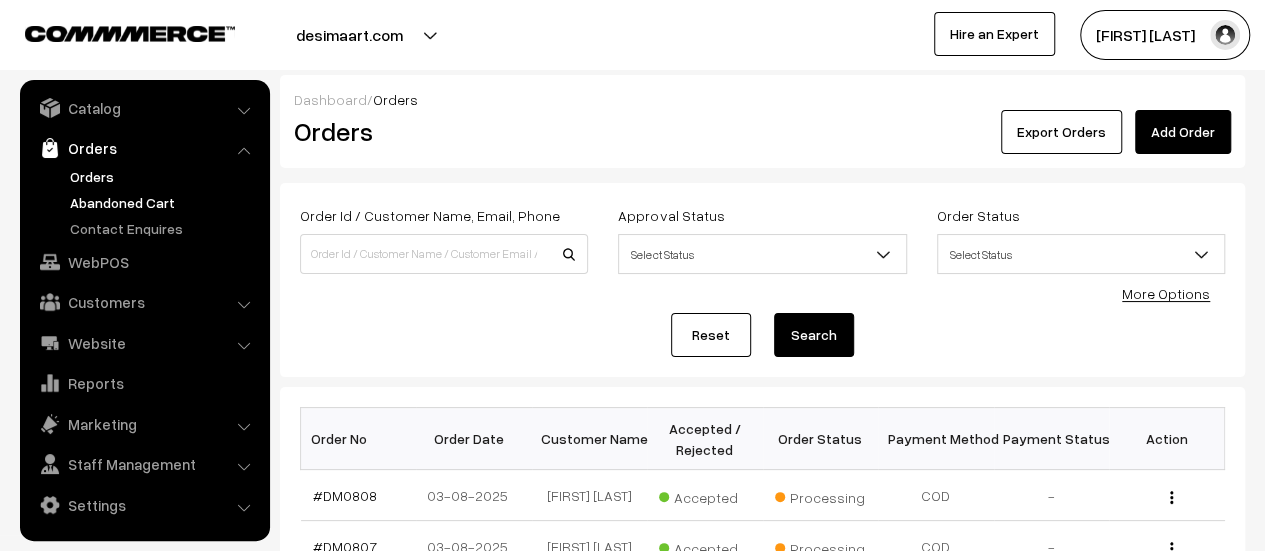 click on "Abandoned Cart" at bounding box center [164, 202] 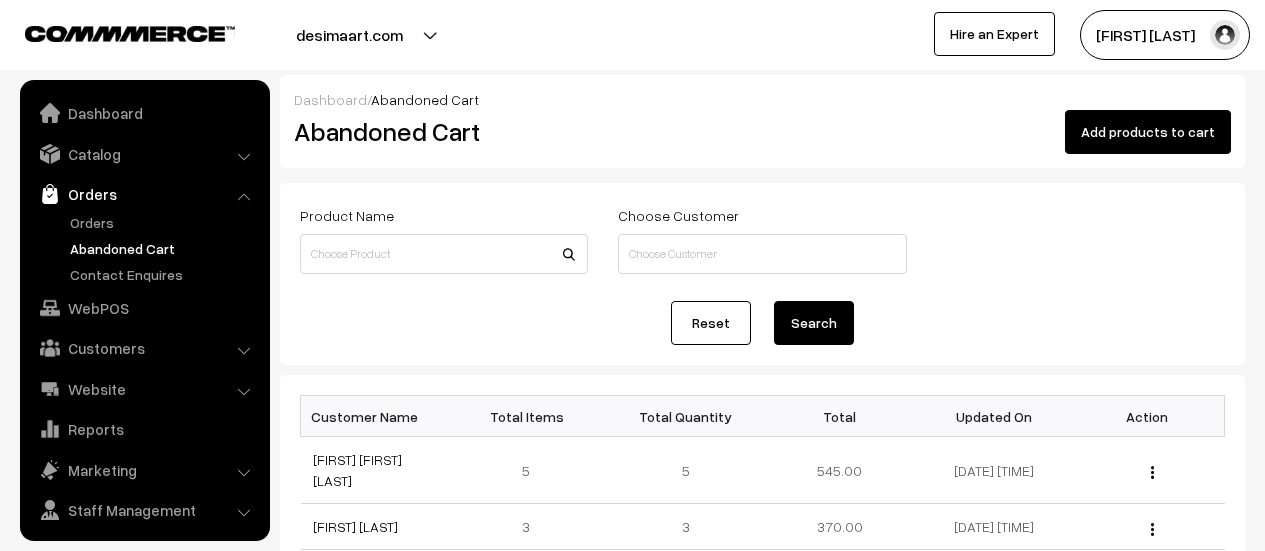 scroll, scrollTop: 0, scrollLeft: 0, axis: both 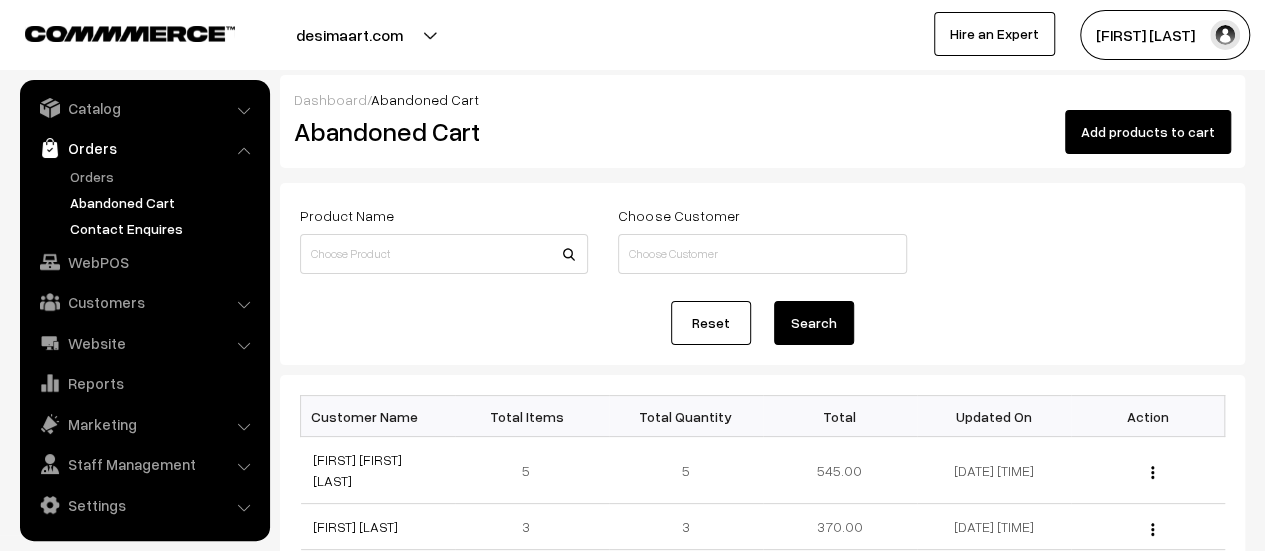 click on "Contact Enquires" at bounding box center (164, 228) 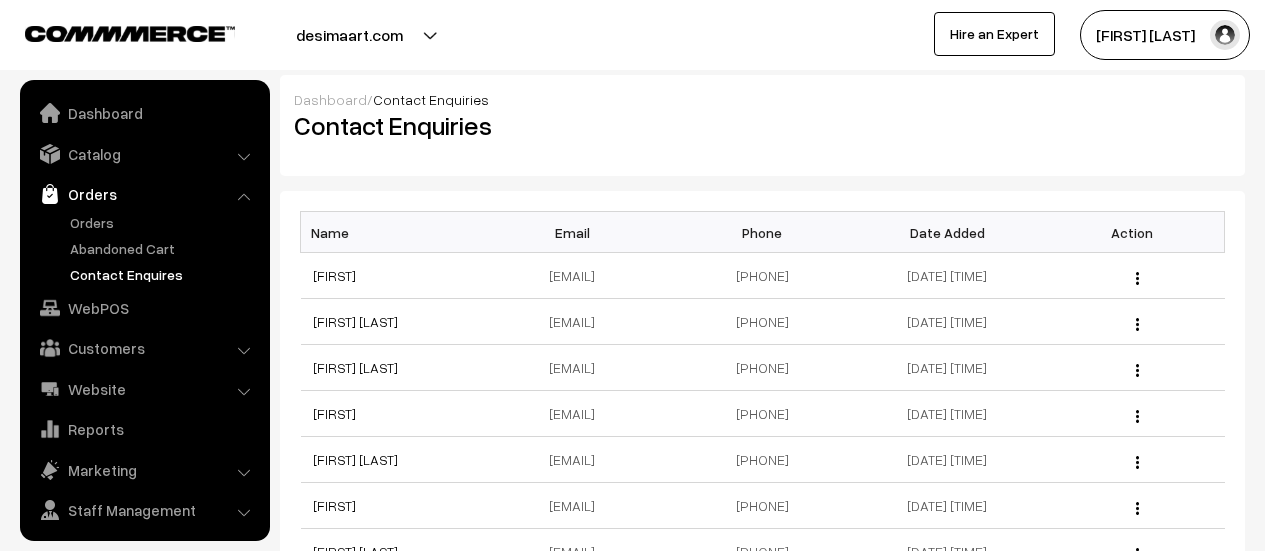 scroll, scrollTop: 0, scrollLeft: 0, axis: both 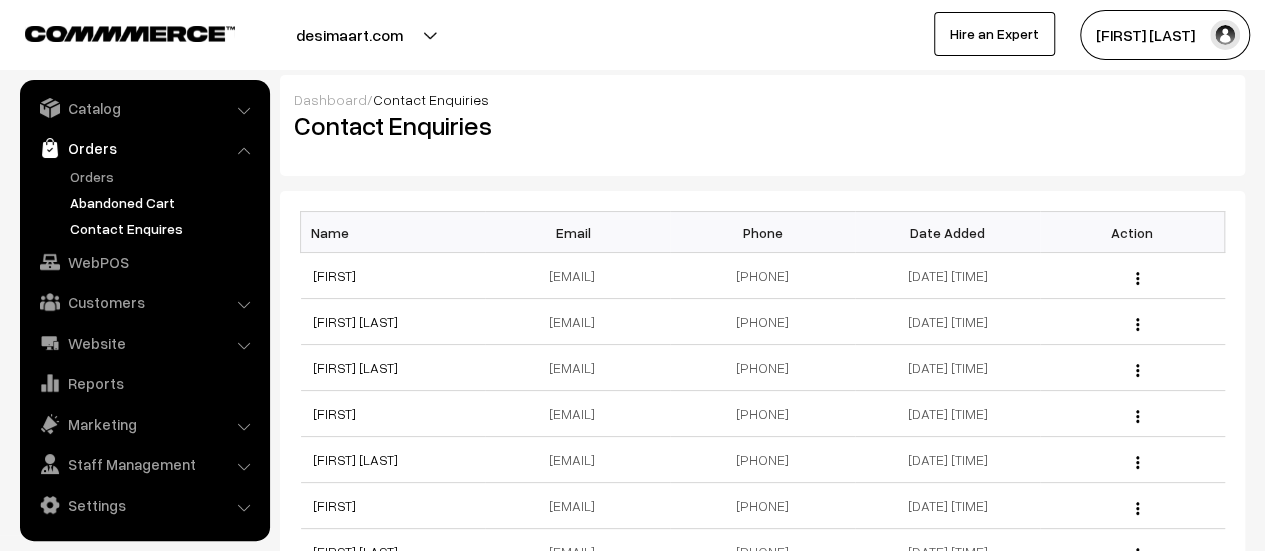 click on "Abandoned Cart" at bounding box center (164, 202) 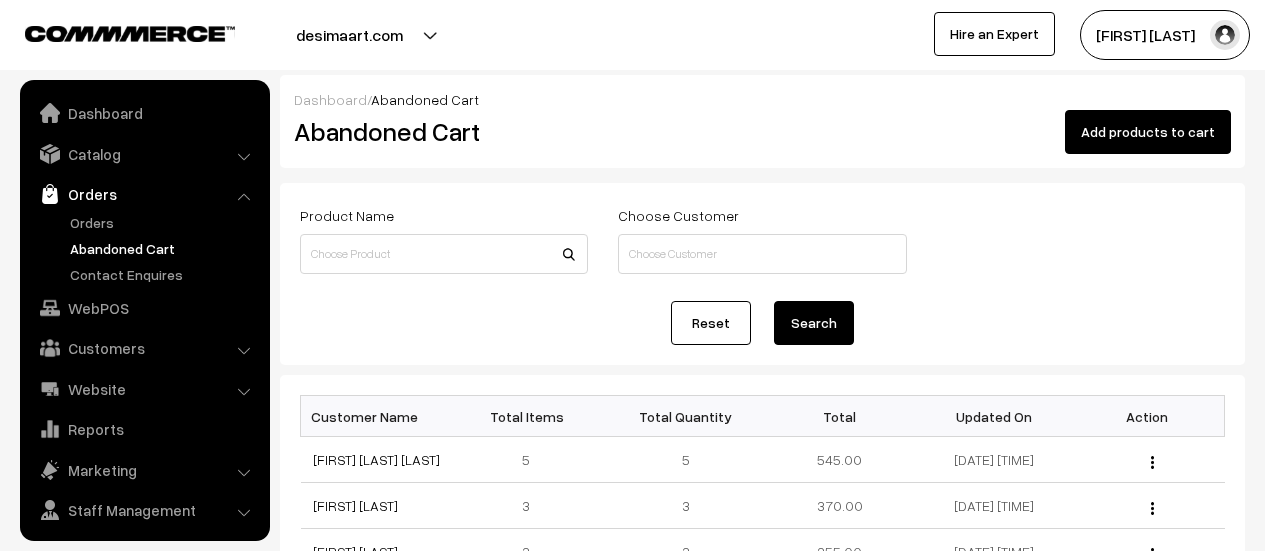 scroll, scrollTop: 0, scrollLeft: 0, axis: both 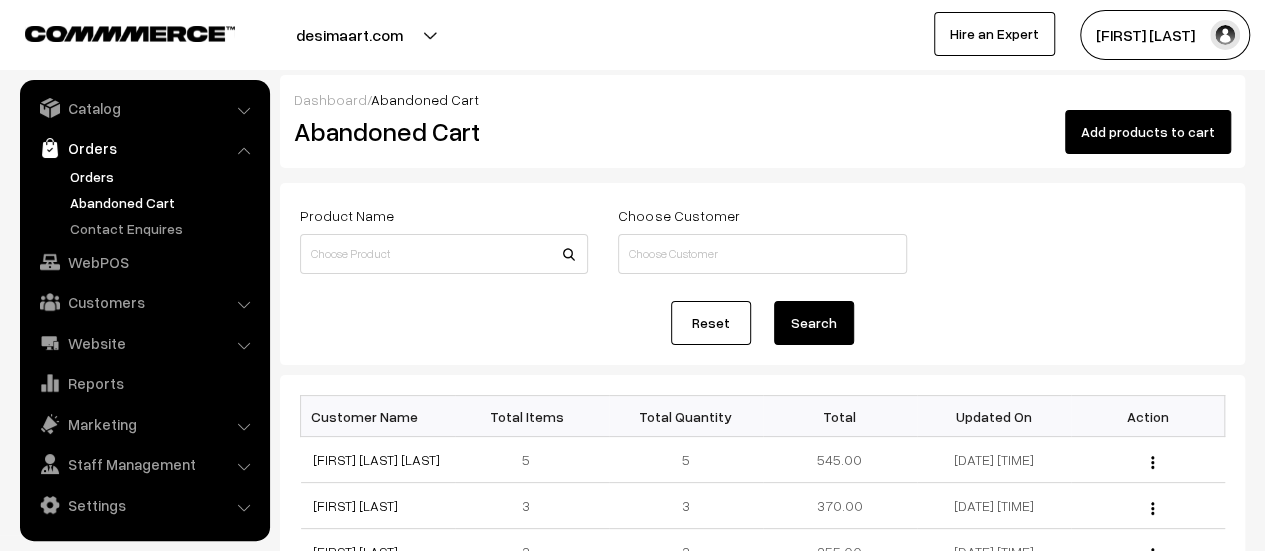 click on "Orders" at bounding box center [164, 176] 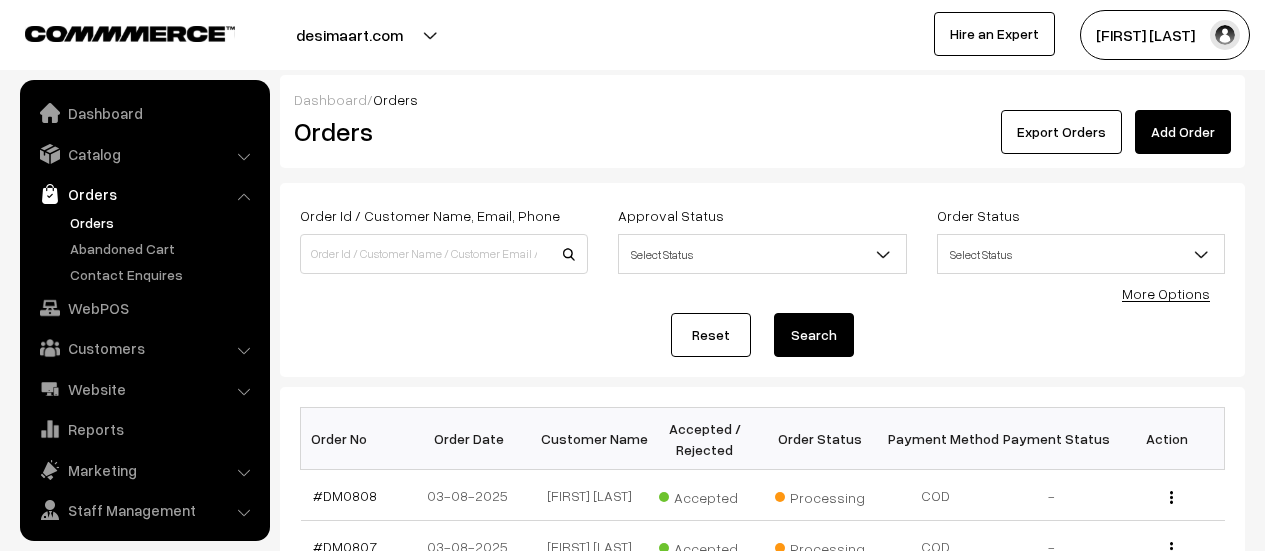 scroll, scrollTop: 0, scrollLeft: 0, axis: both 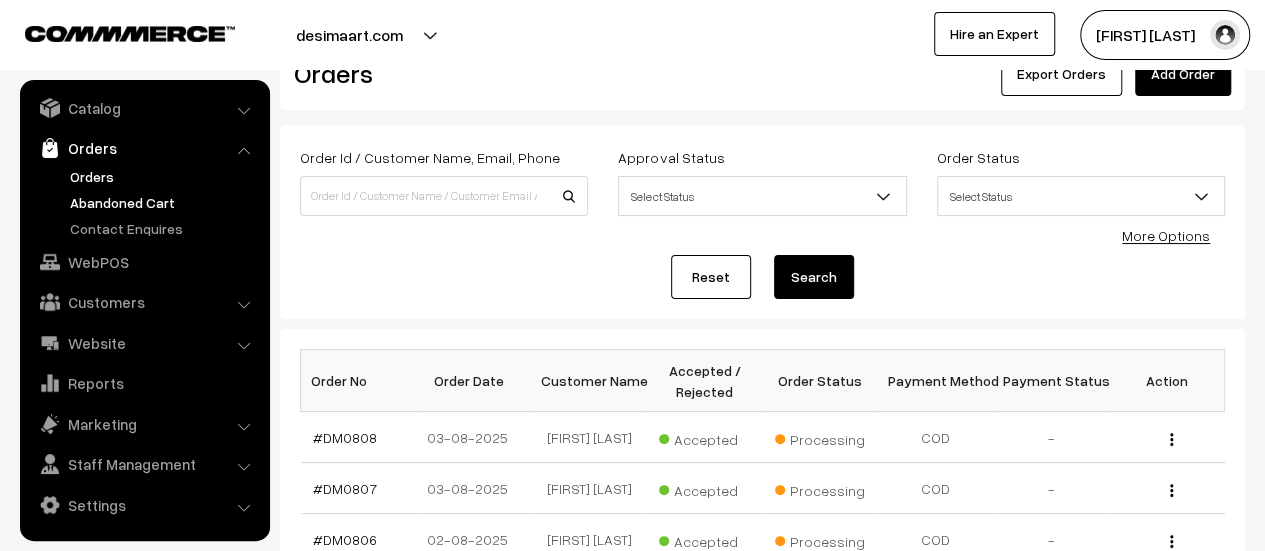 click on "Abandoned Cart" at bounding box center (164, 202) 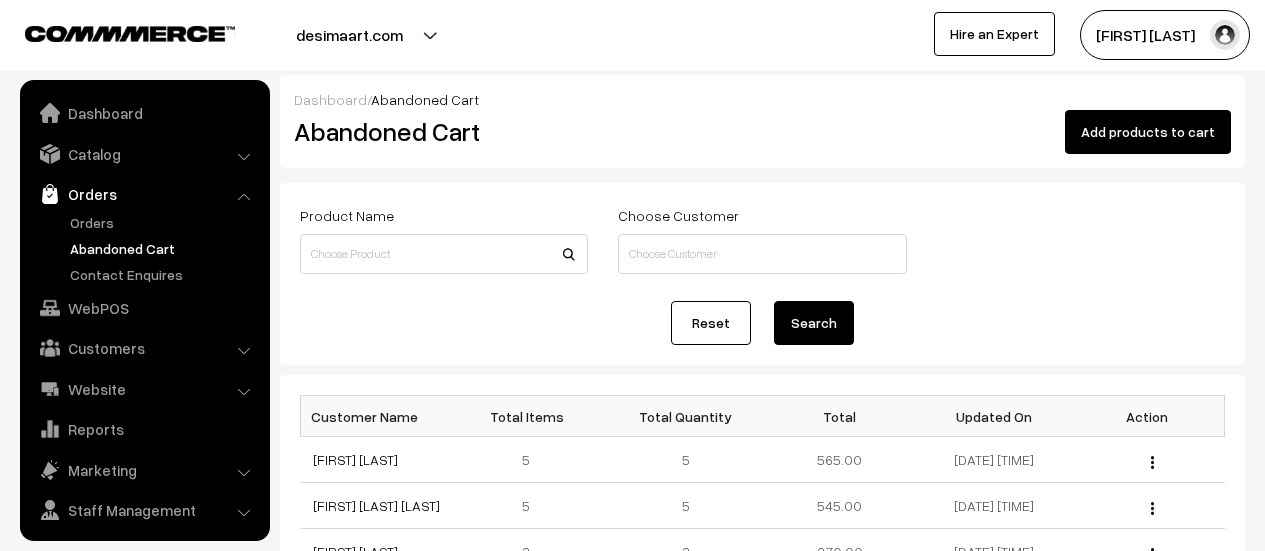 scroll, scrollTop: 0, scrollLeft: 0, axis: both 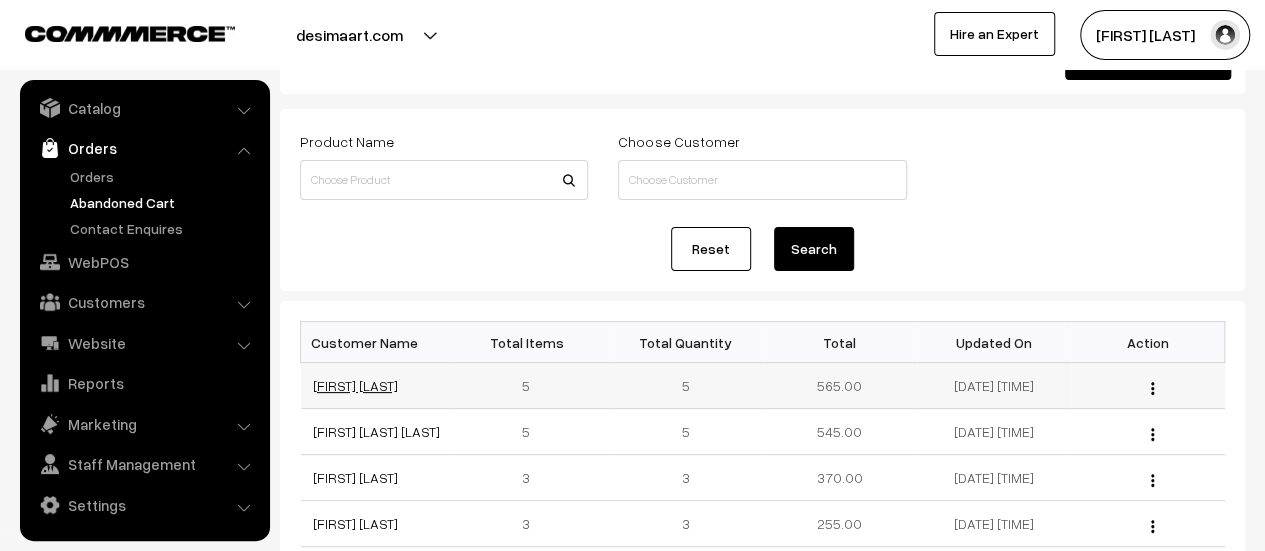 click on "[FIRST] [LAST]" at bounding box center [355, 385] 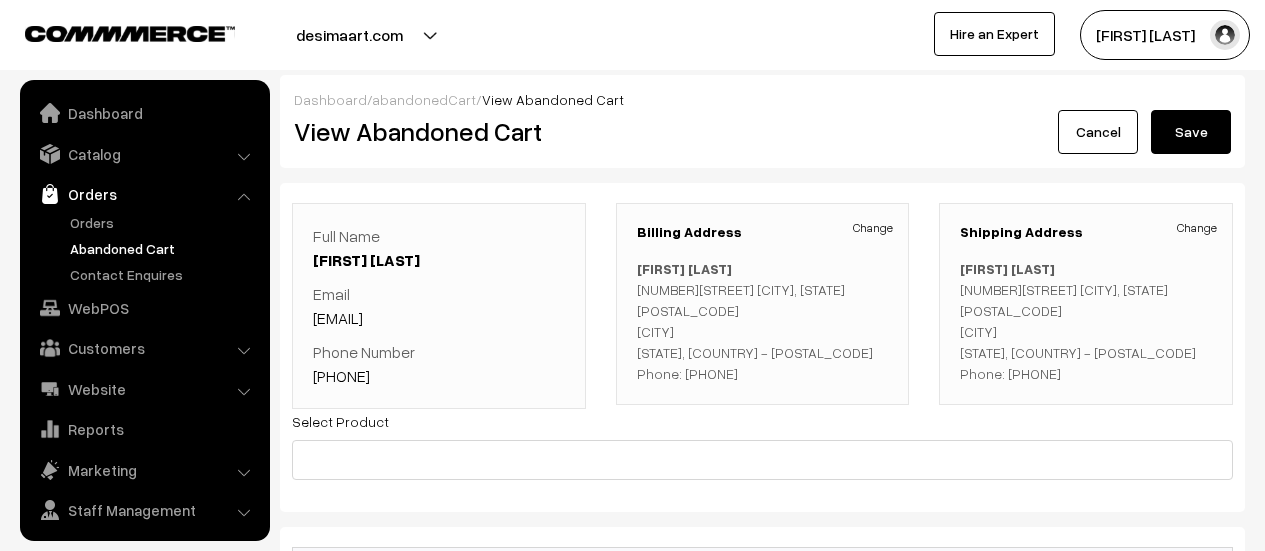 scroll, scrollTop: 0, scrollLeft: 0, axis: both 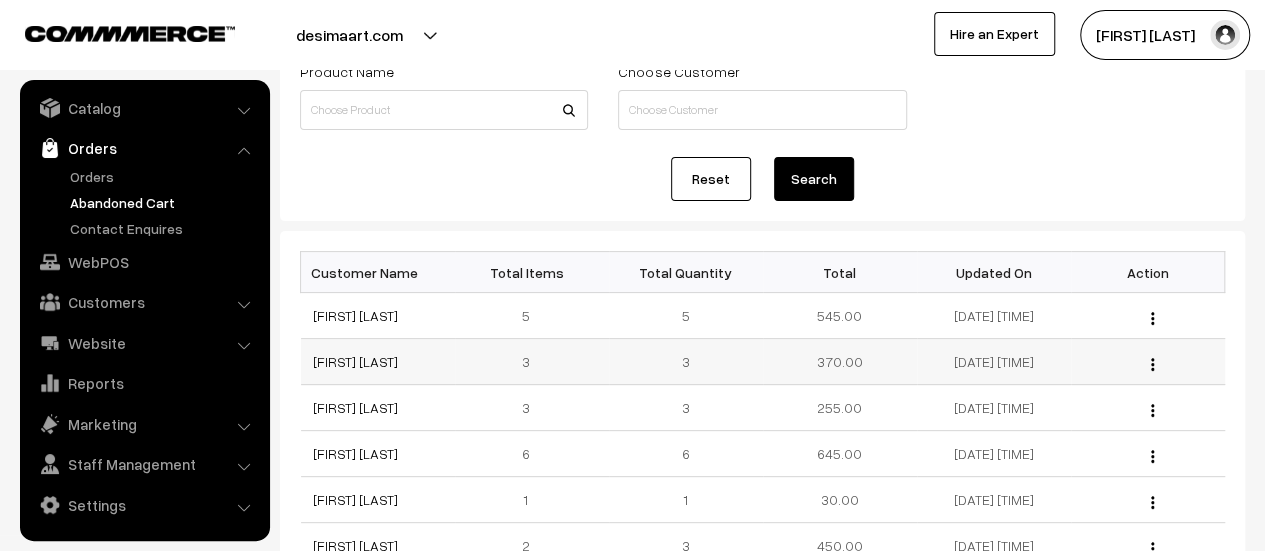 drag, startPoint x: 310, startPoint y: 359, endPoint x: 409, endPoint y: 363, distance: 99.08077 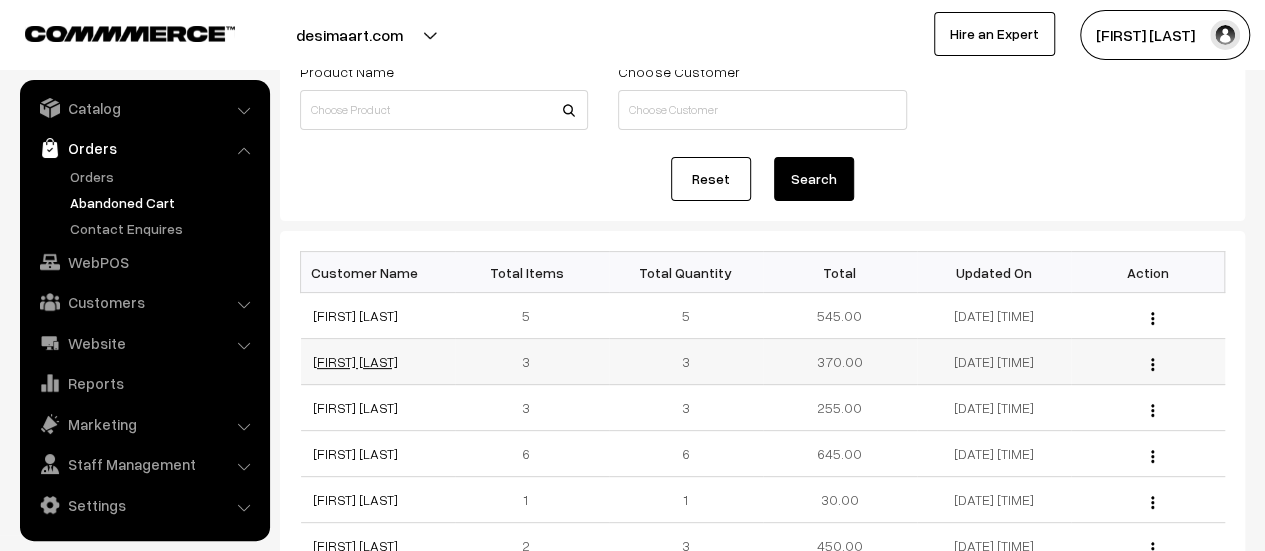 click on "[FIRST] [LAST]" at bounding box center [355, 361] 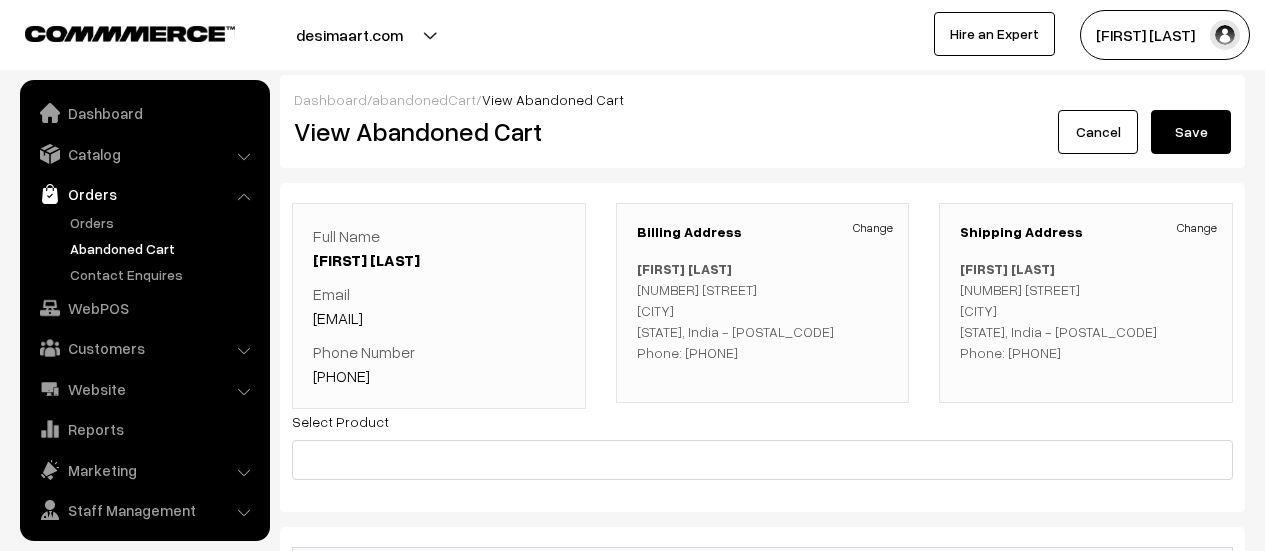 scroll, scrollTop: 0, scrollLeft: 0, axis: both 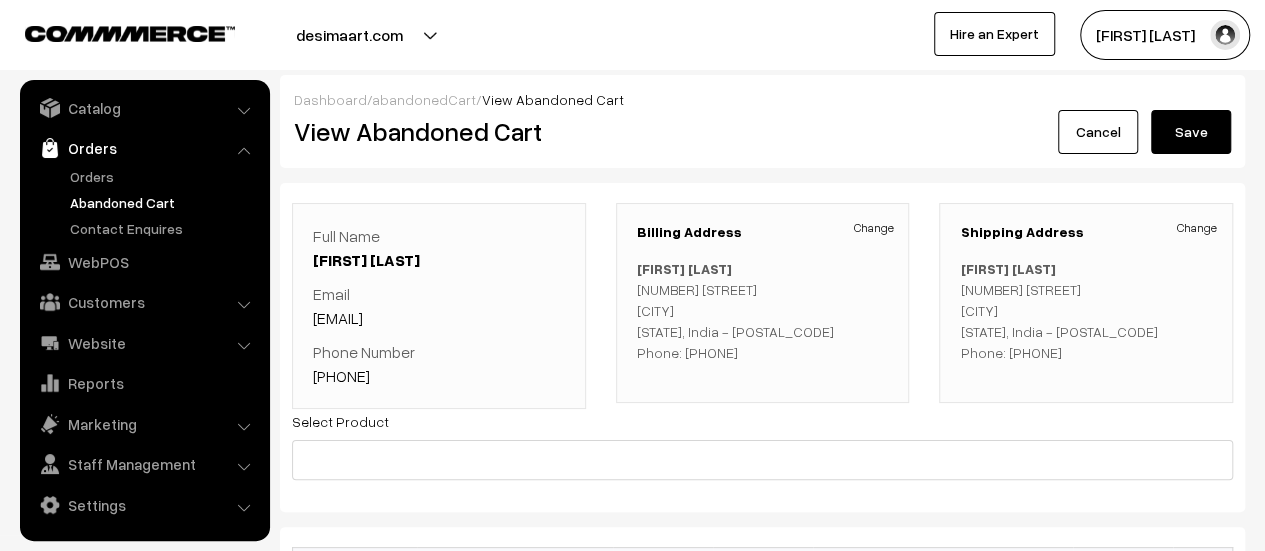 drag, startPoint x: 557, startPoint y: 312, endPoint x: 310, endPoint y: 308, distance: 247.03238 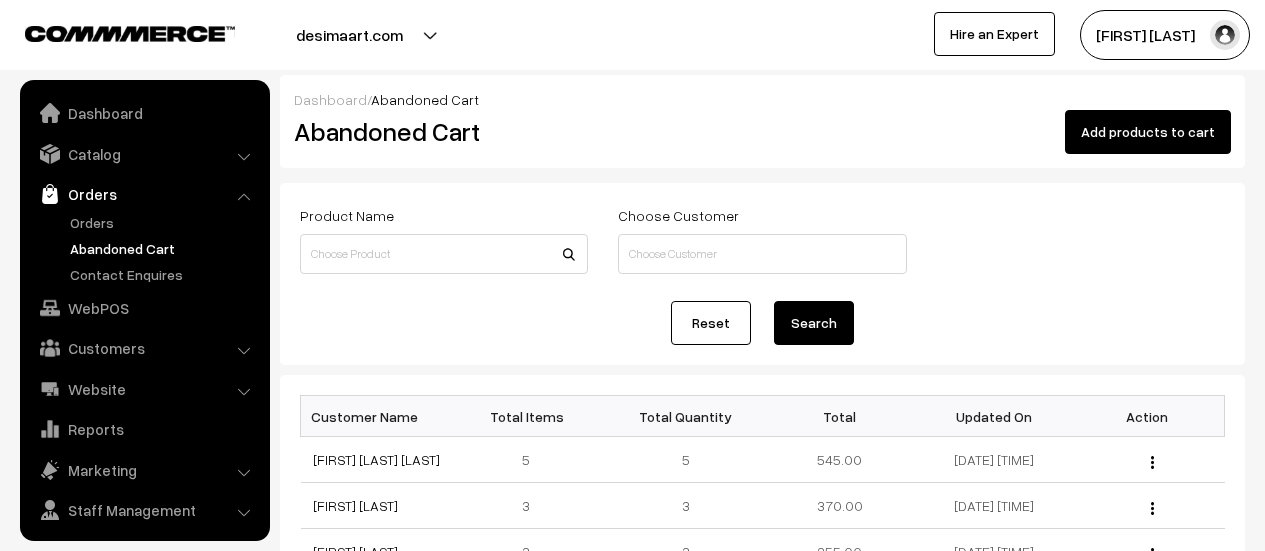 scroll, scrollTop: 144, scrollLeft: 0, axis: vertical 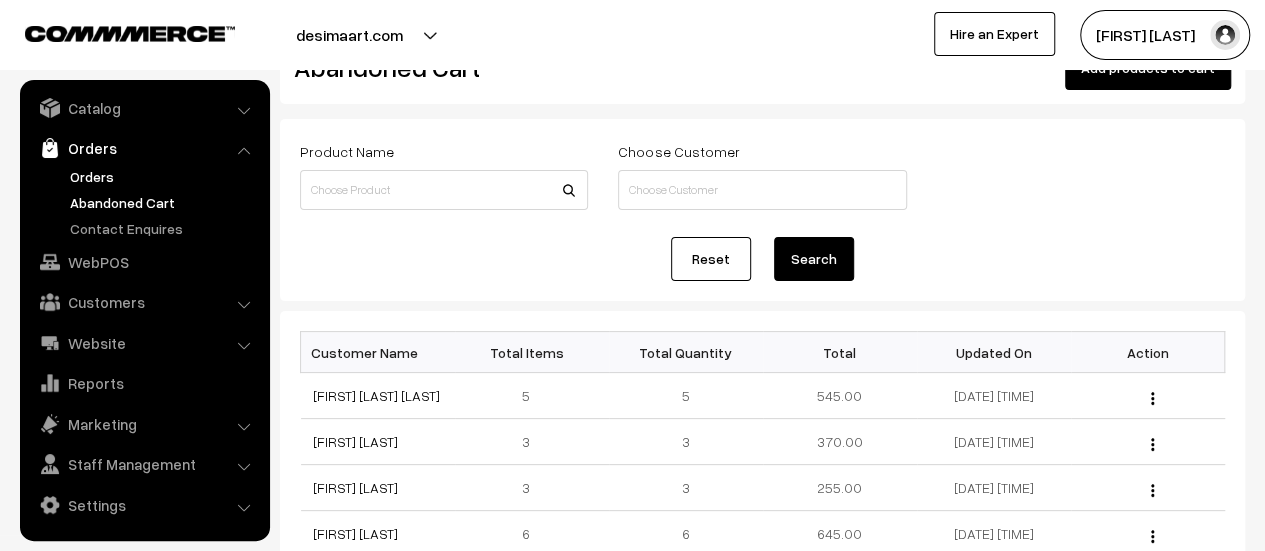 click on "Orders" at bounding box center [164, 176] 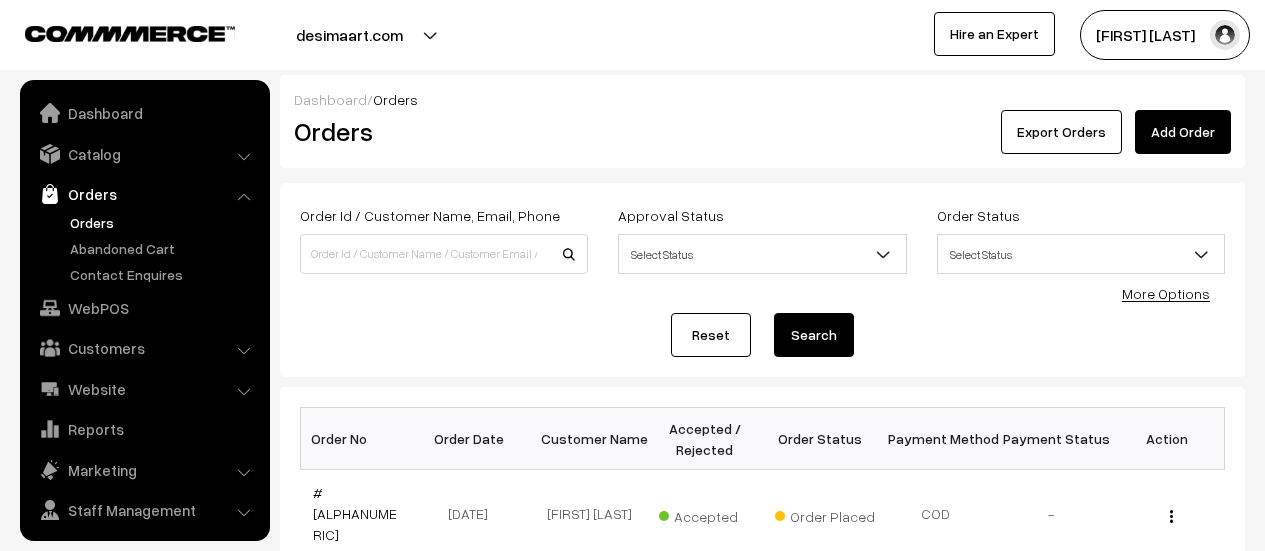 scroll, scrollTop: 0, scrollLeft: 0, axis: both 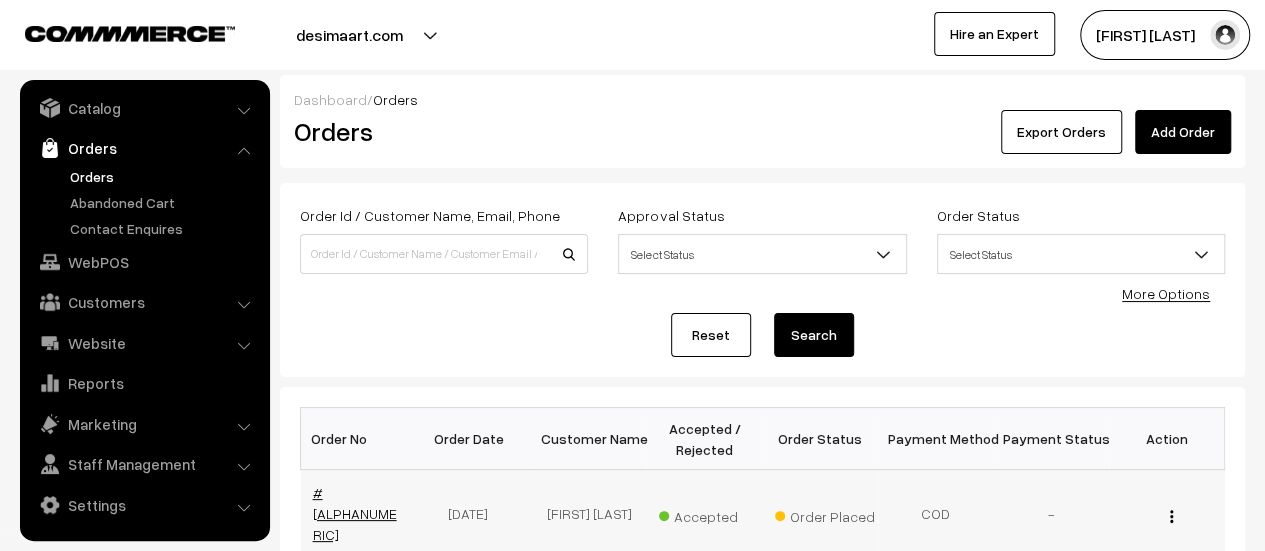 click on "#DM0809" at bounding box center (355, 513) 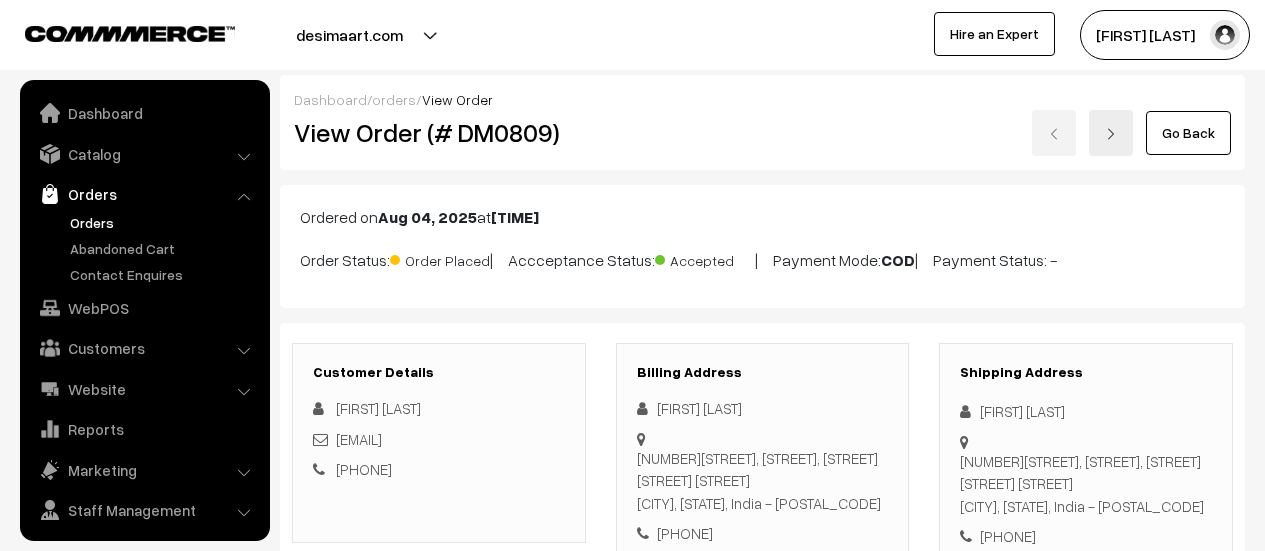 scroll, scrollTop: 0, scrollLeft: 0, axis: both 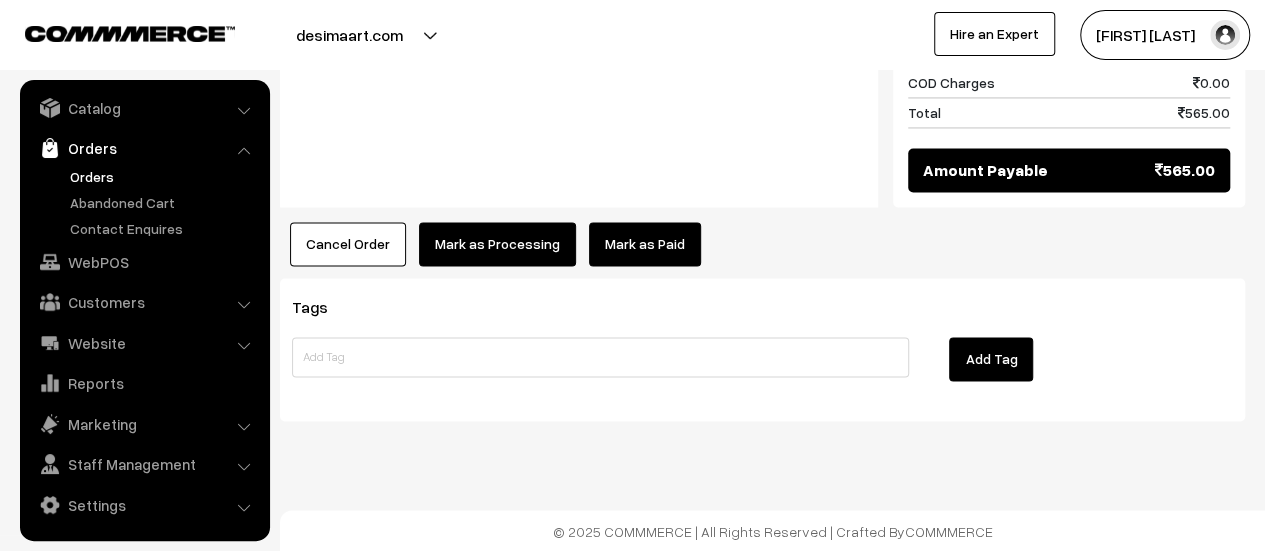 click on "Mark as Processing" at bounding box center (497, 244) 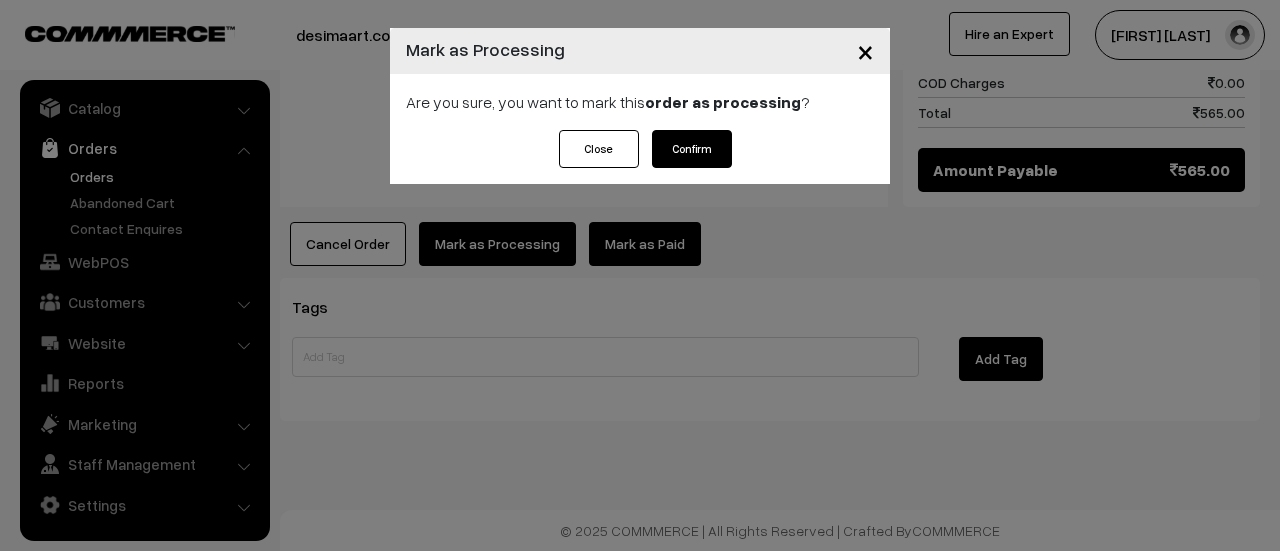 click on "Confirm" at bounding box center (692, 149) 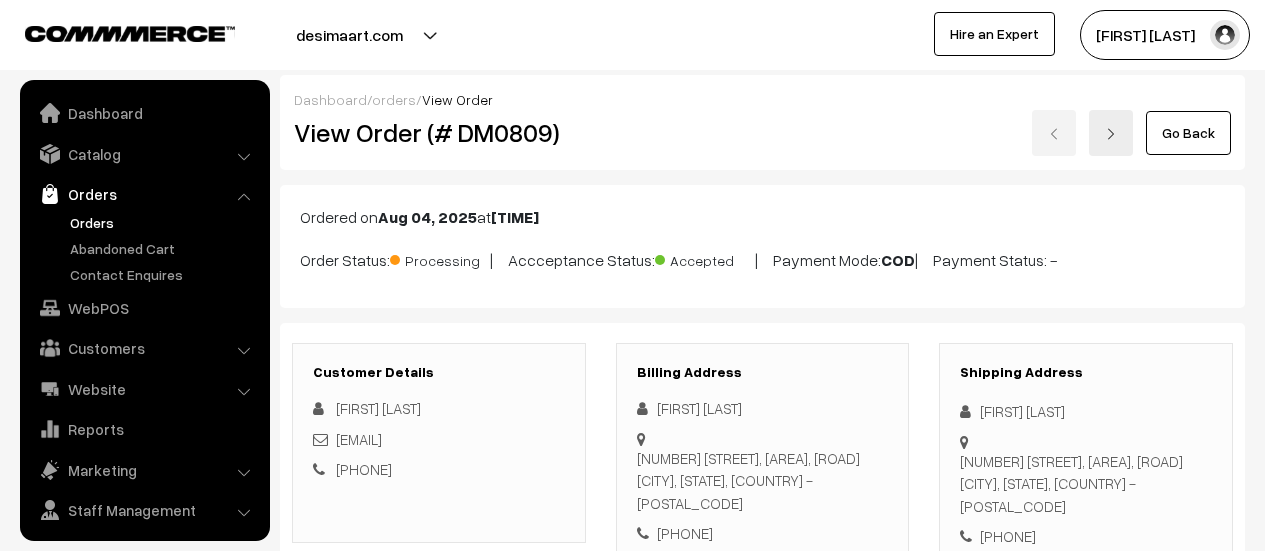 scroll, scrollTop: 0, scrollLeft: 0, axis: both 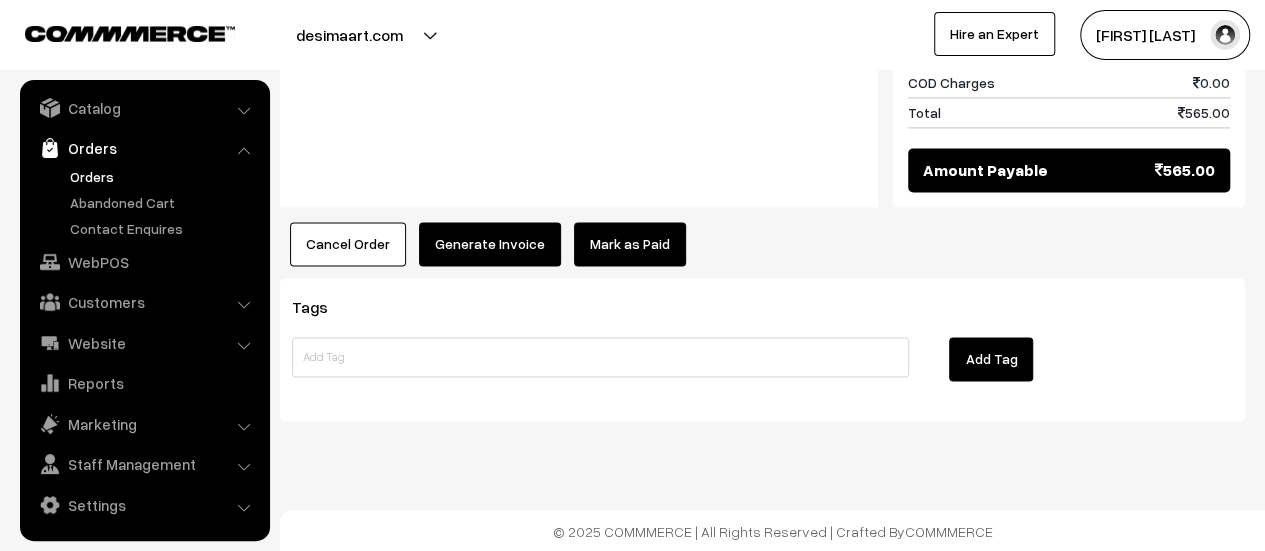 click on "Generate Invoice" at bounding box center [490, 244] 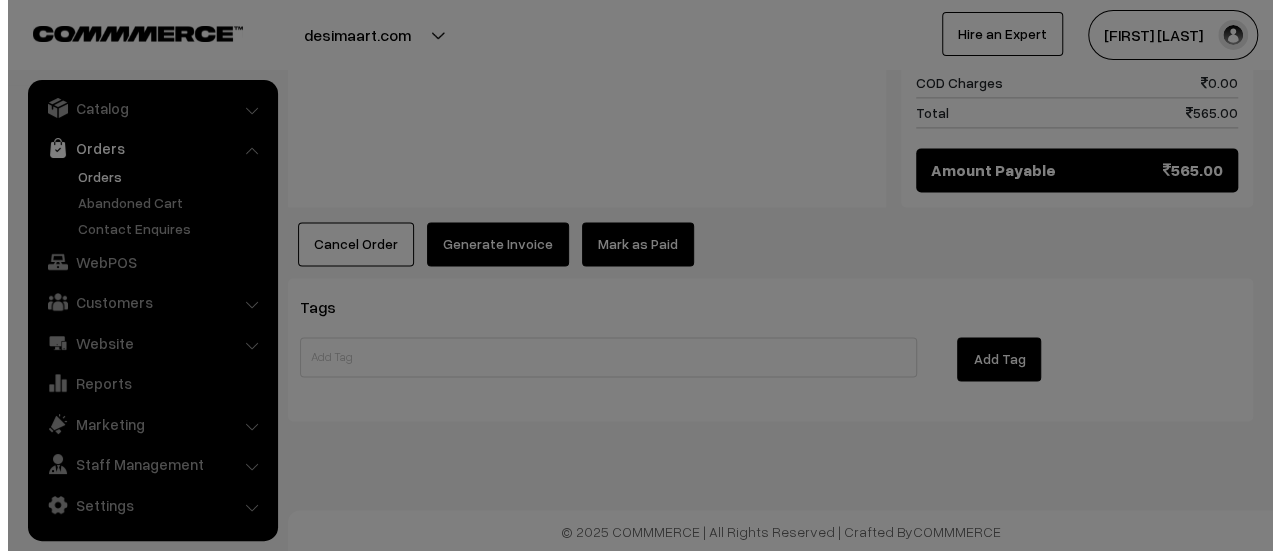 scroll, scrollTop: 1412, scrollLeft: 0, axis: vertical 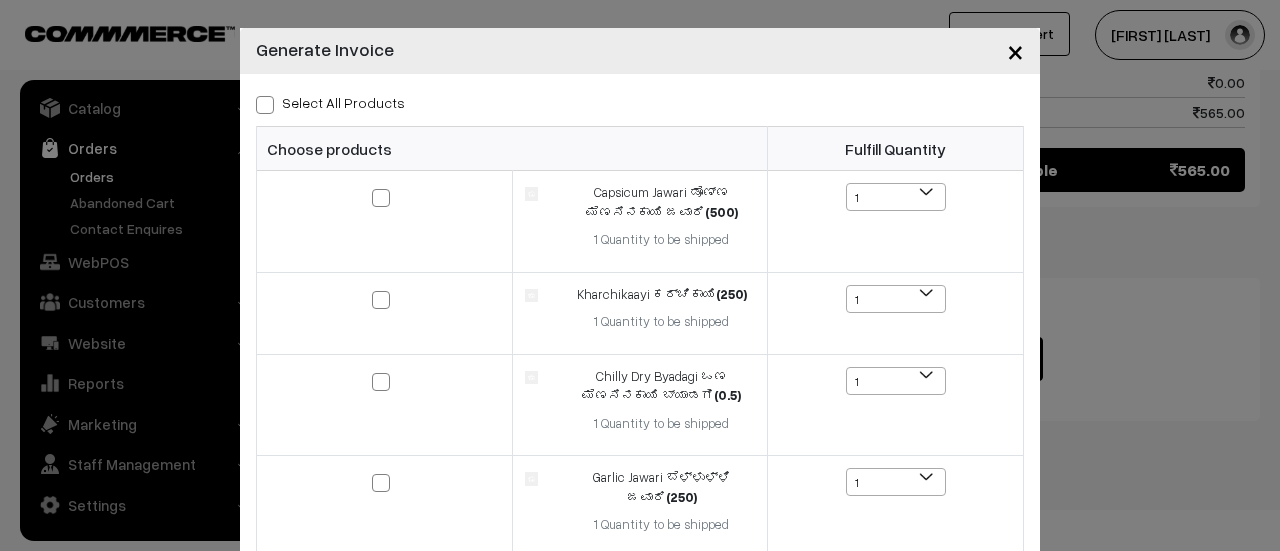 click at bounding box center (265, 105) 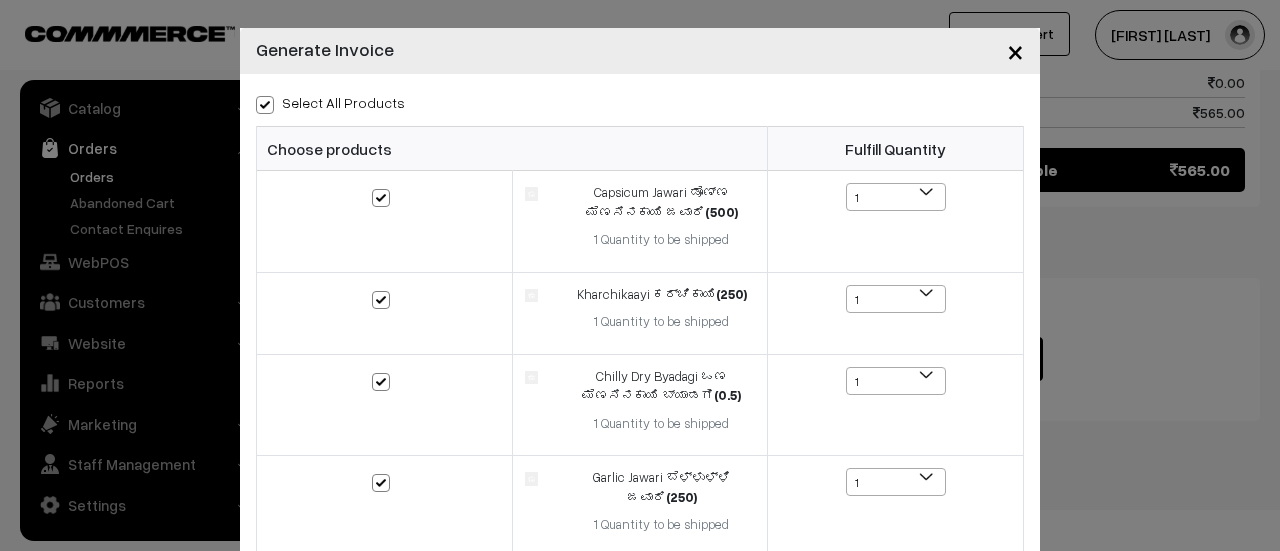checkbox on "true" 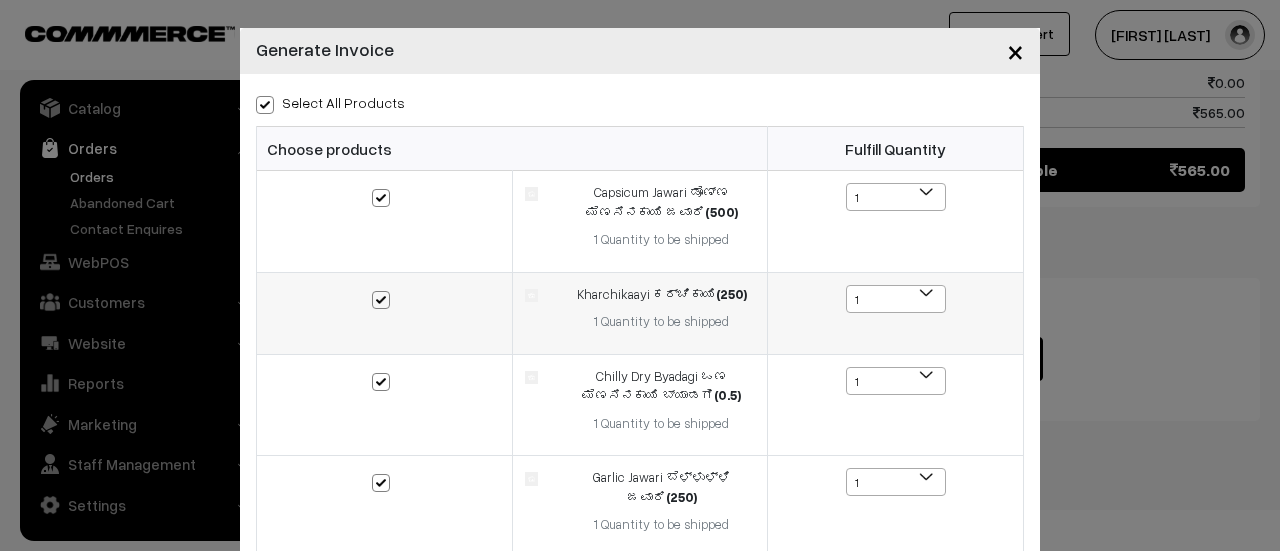 scroll, scrollTop: 234, scrollLeft: 0, axis: vertical 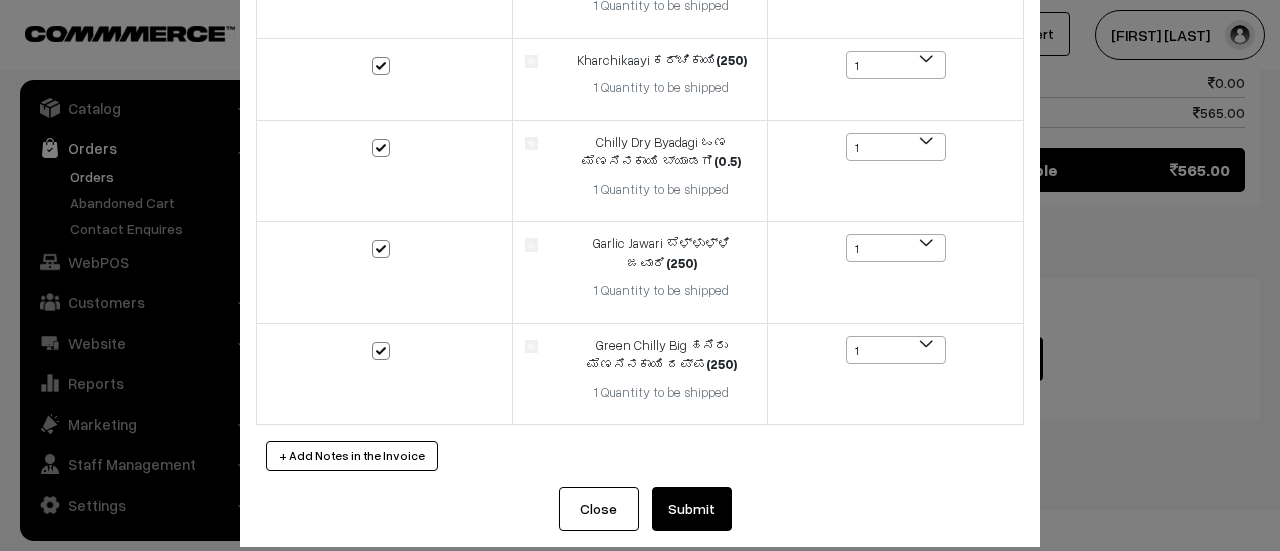 click on "Submit" at bounding box center [692, 509] 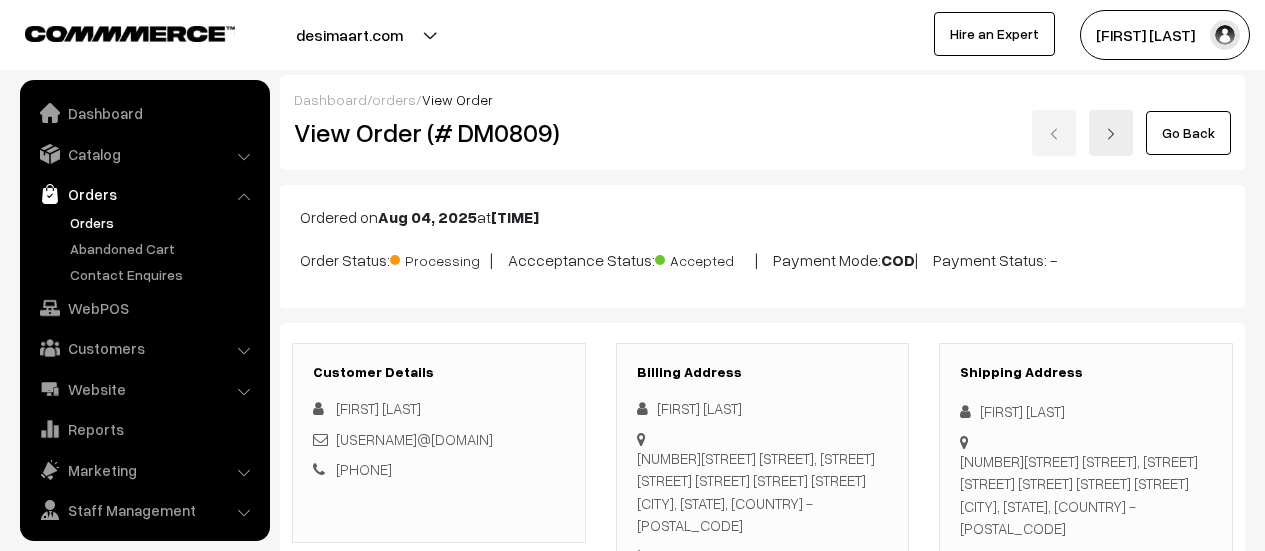 scroll, scrollTop: 1409, scrollLeft: 0, axis: vertical 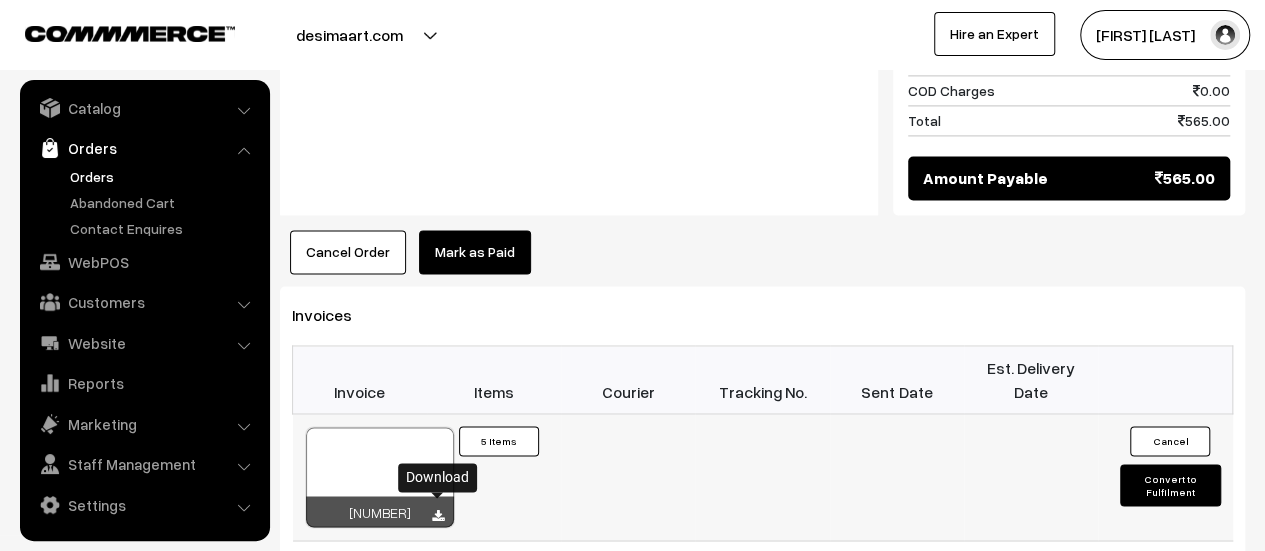 click at bounding box center [438, 515] 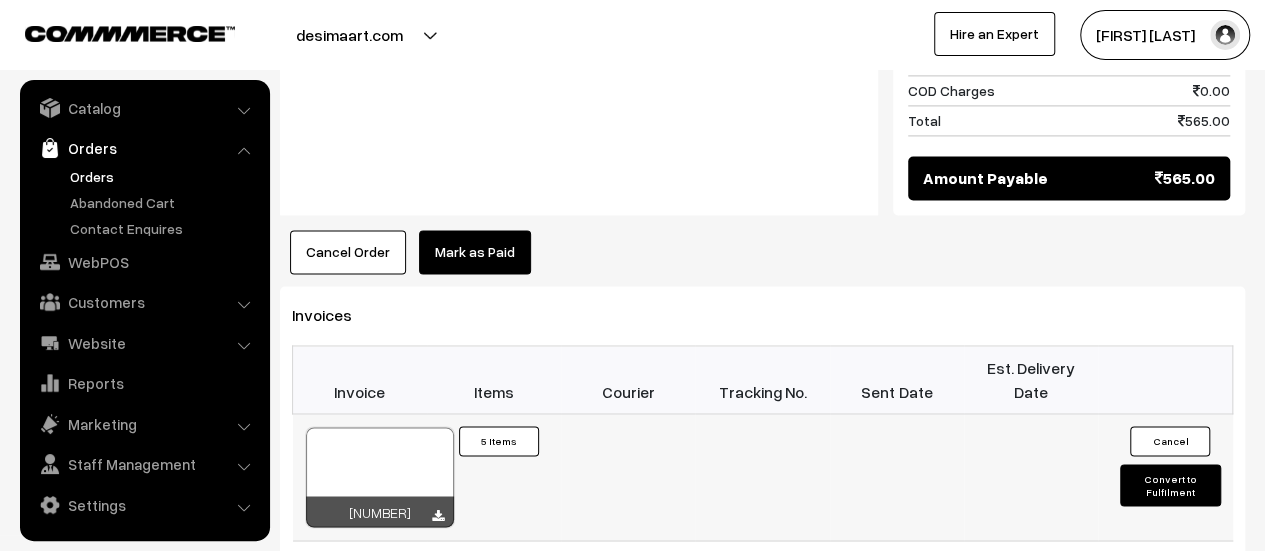 scroll, scrollTop: 1412, scrollLeft: 0, axis: vertical 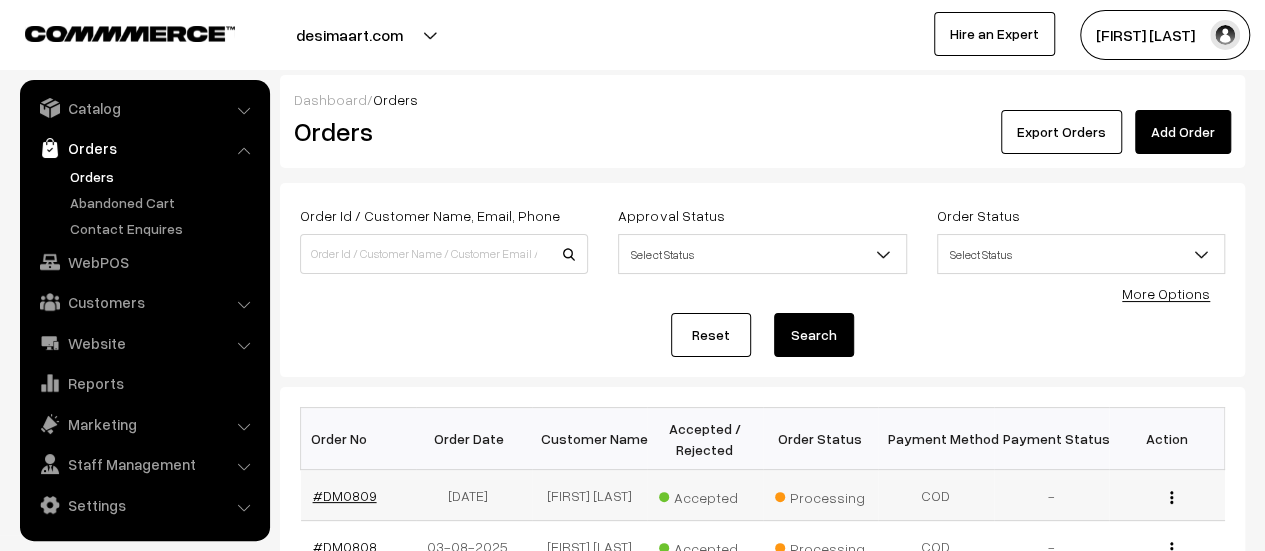 click on "#DM0809" at bounding box center (345, 495) 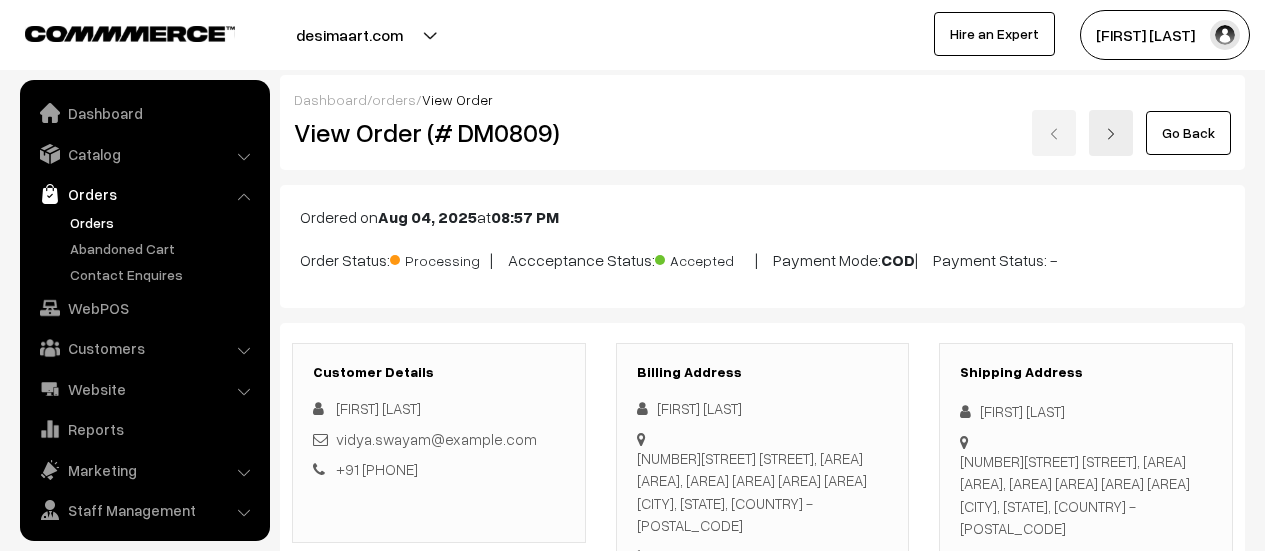scroll, scrollTop: 617, scrollLeft: 0, axis: vertical 